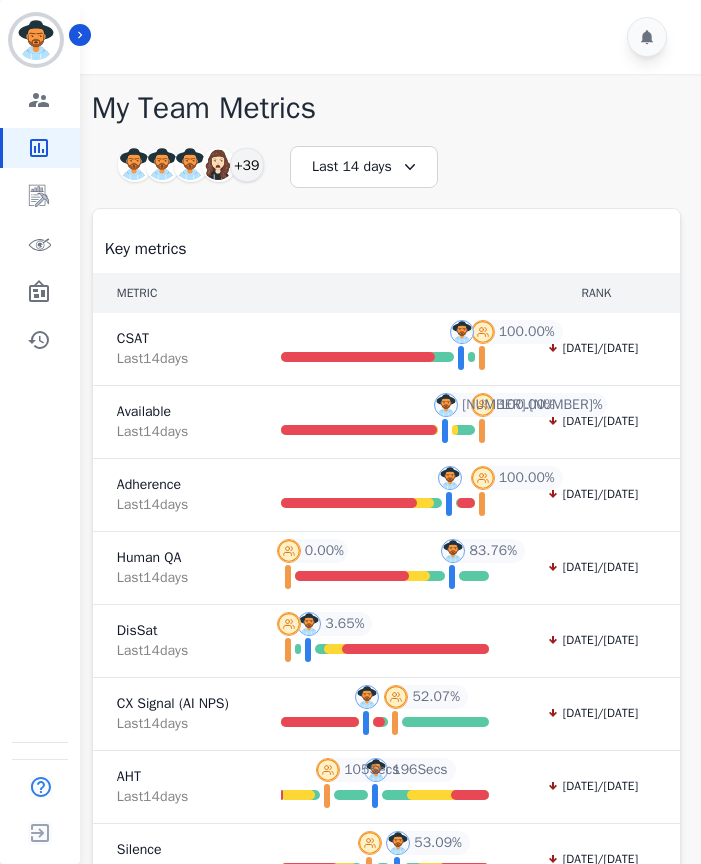 scroll, scrollTop: 35, scrollLeft: 0, axis: vertical 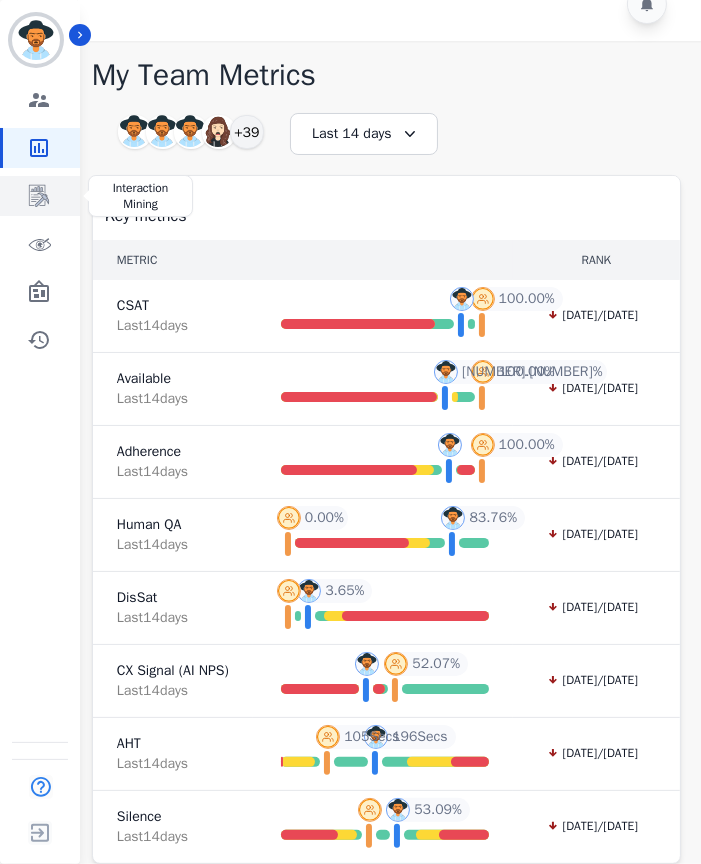 click 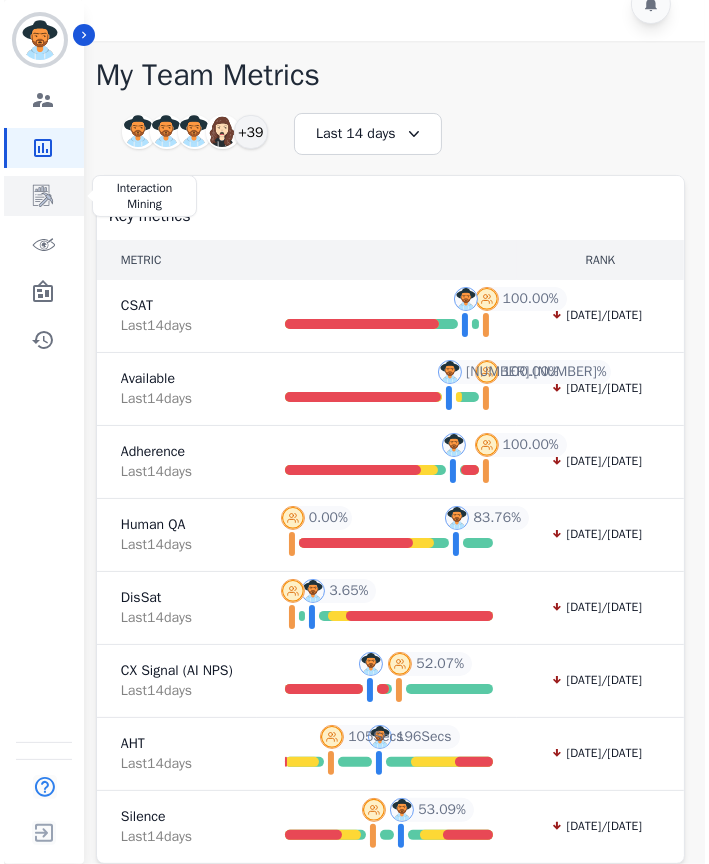 scroll, scrollTop: 0, scrollLeft: 0, axis: both 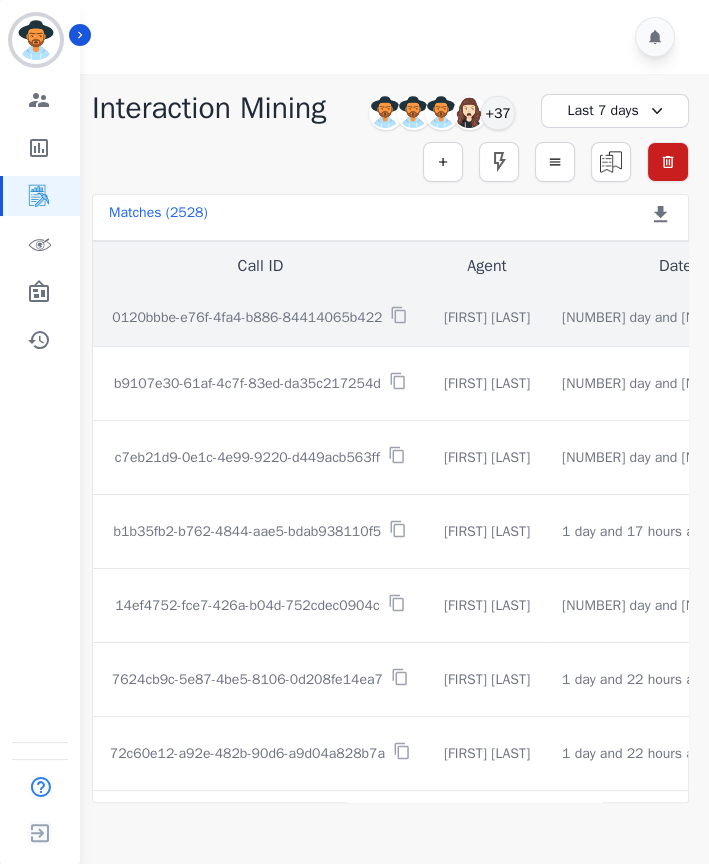 click on "0120bbbe-e76f-4fa4-b886-84414065b422" at bounding box center (247, 318) 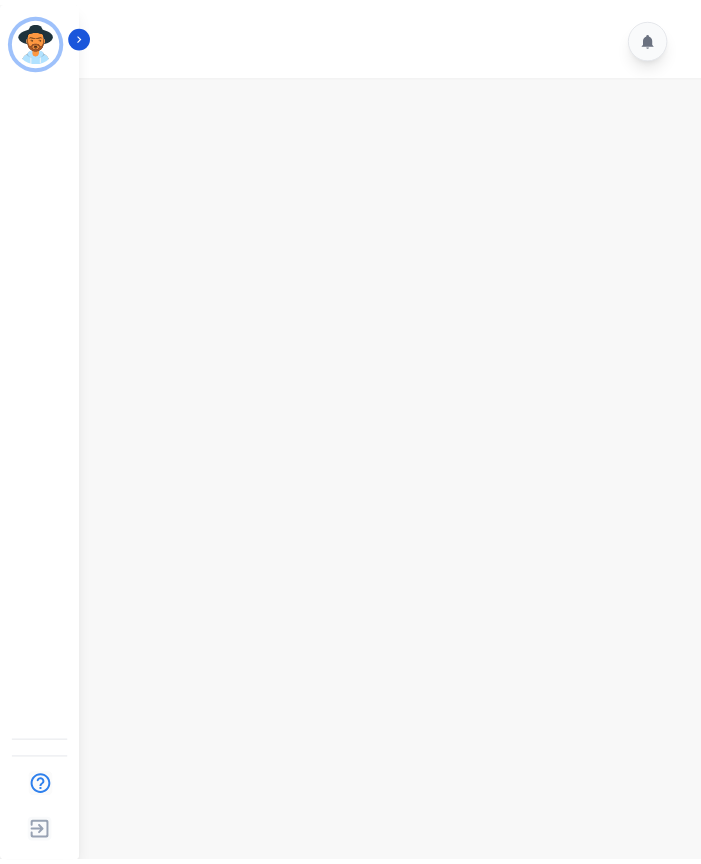 scroll, scrollTop: 0, scrollLeft: 0, axis: both 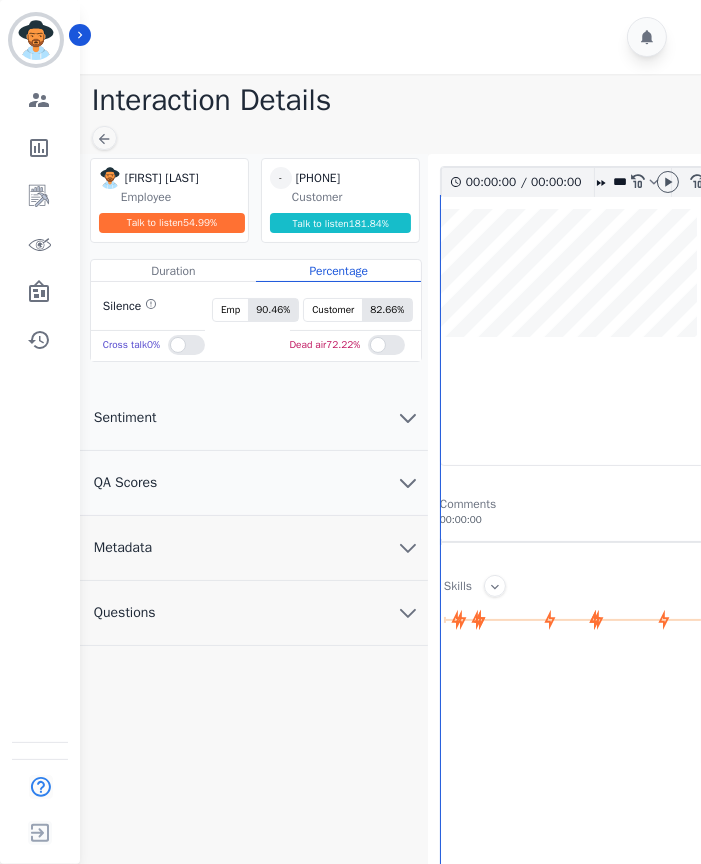 click on "QA Scores" at bounding box center [253, 483] 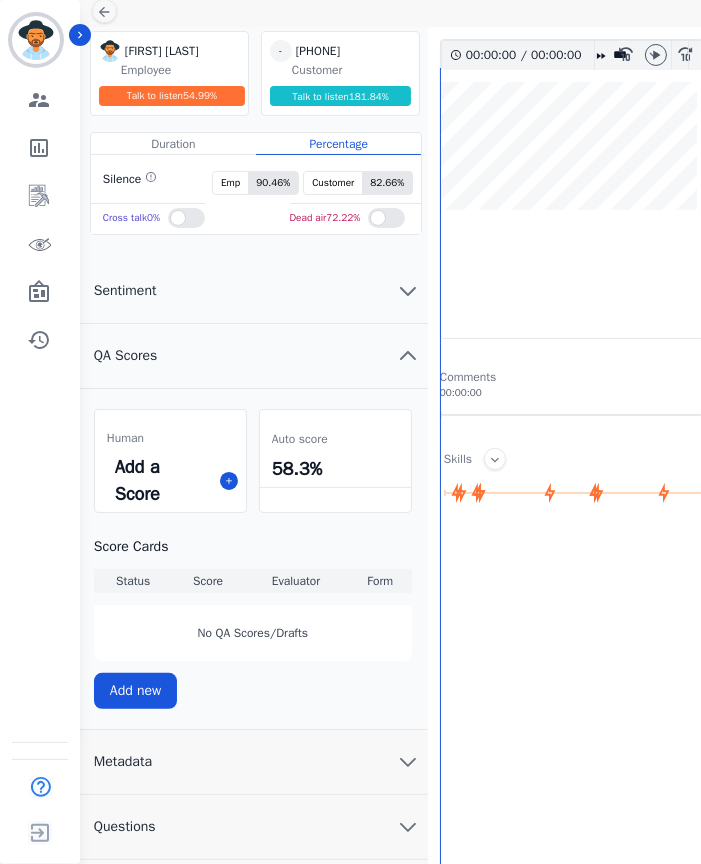 scroll, scrollTop: 126, scrollLeft: 0, axis: vertical 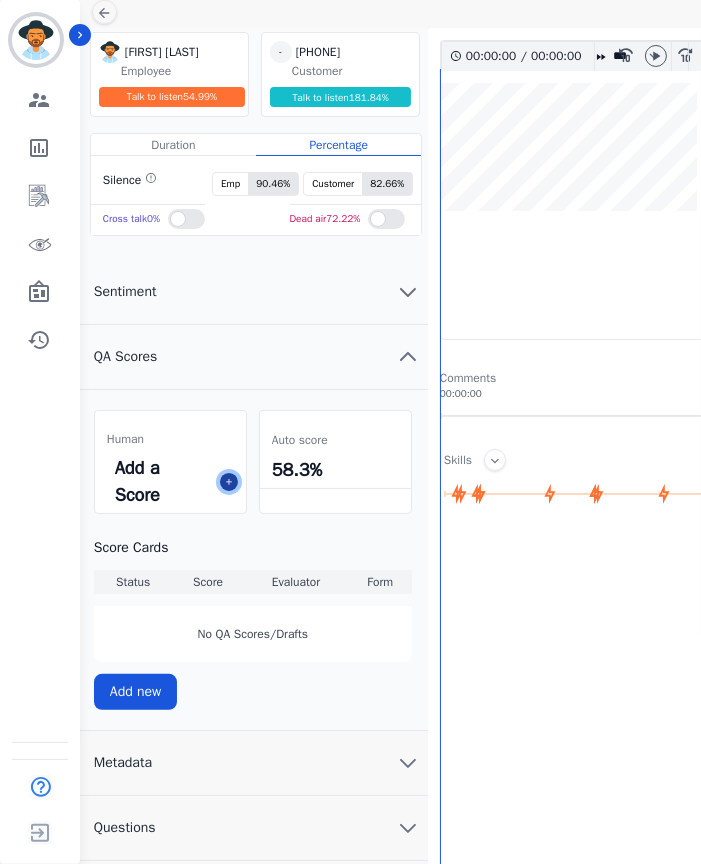 click 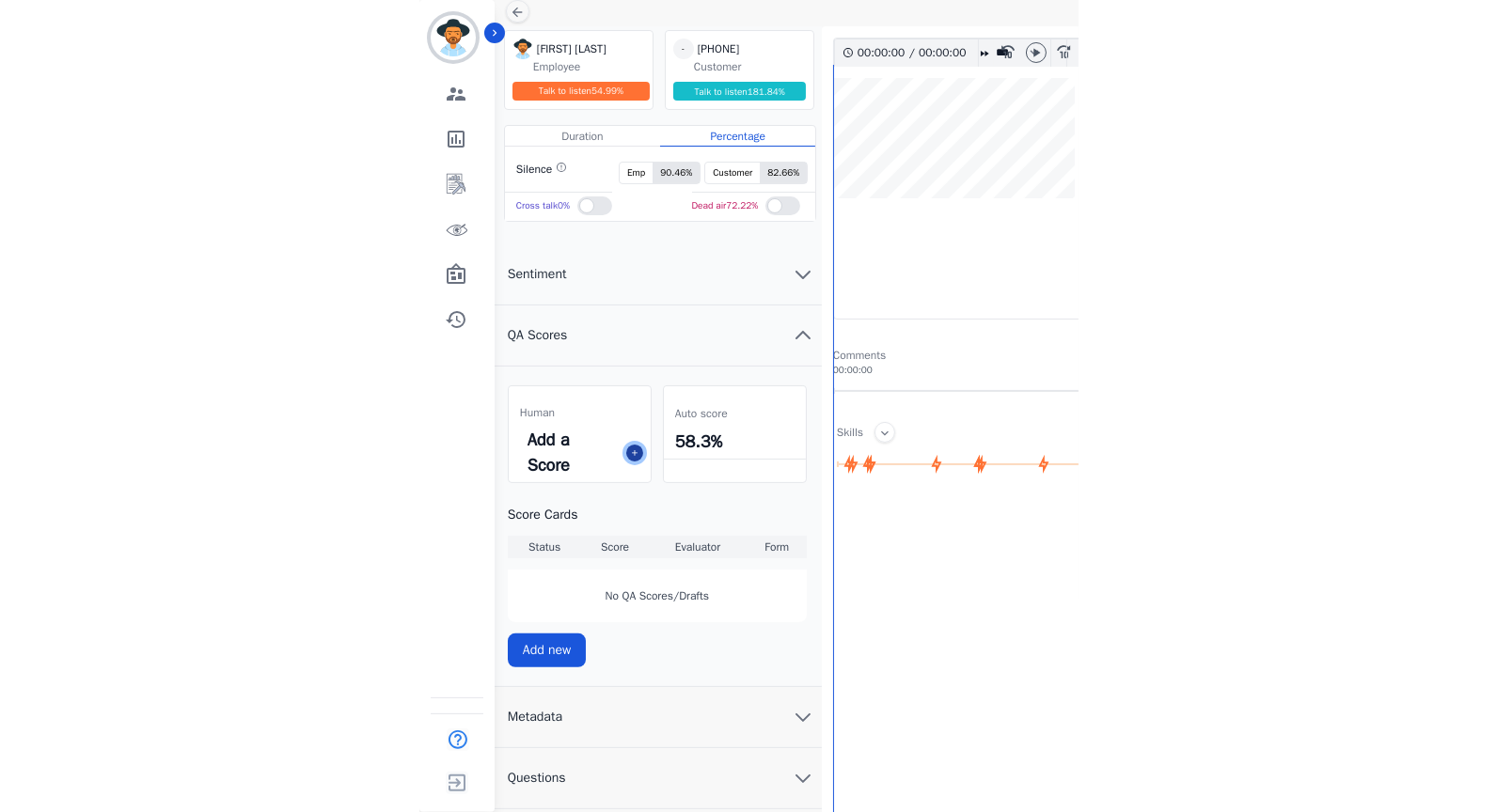 scroll, scrollTop: 13, scrollLeft: 0, axis: vertical 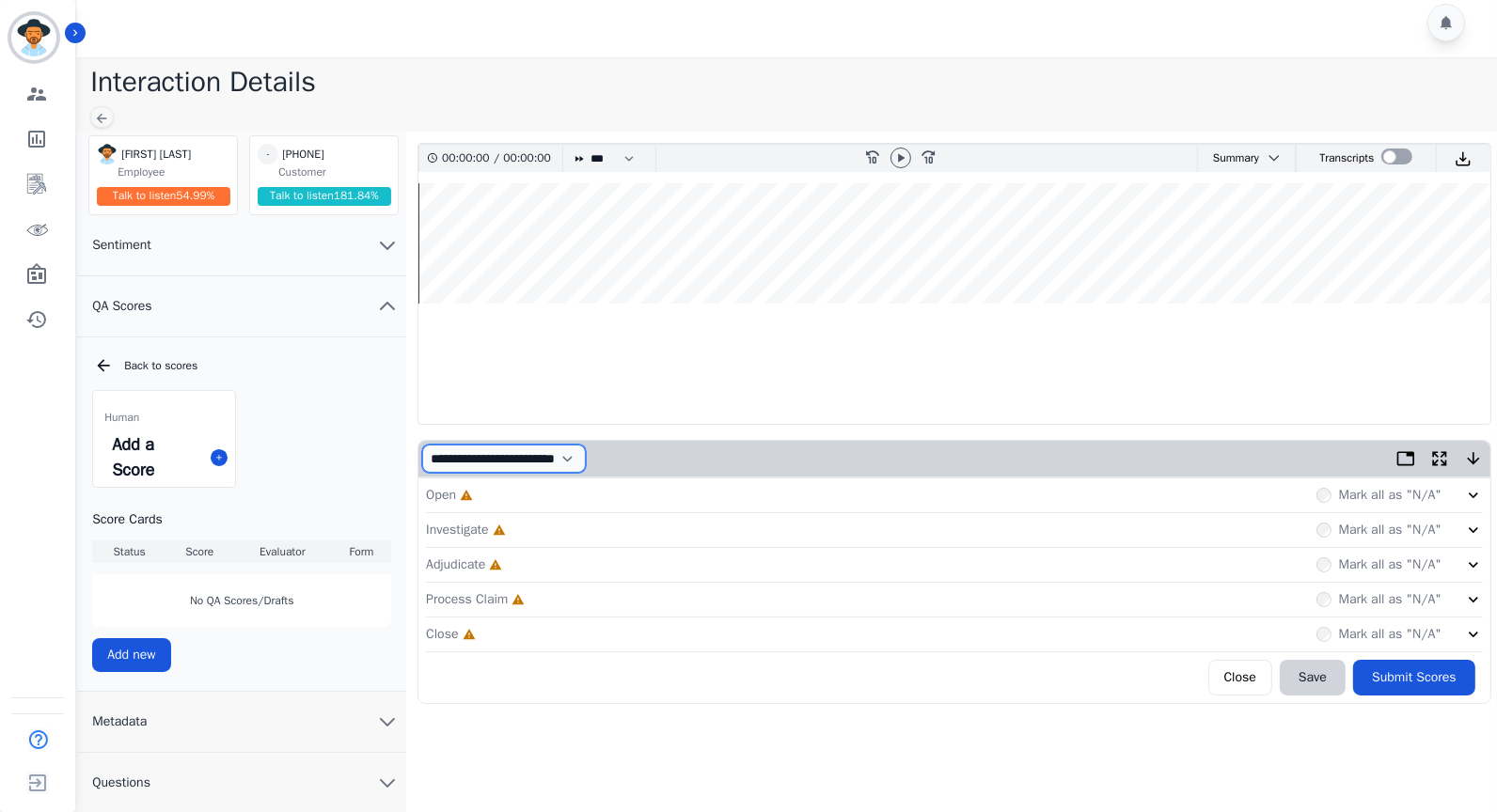 click on "**********" at bounding box center (504, 459) 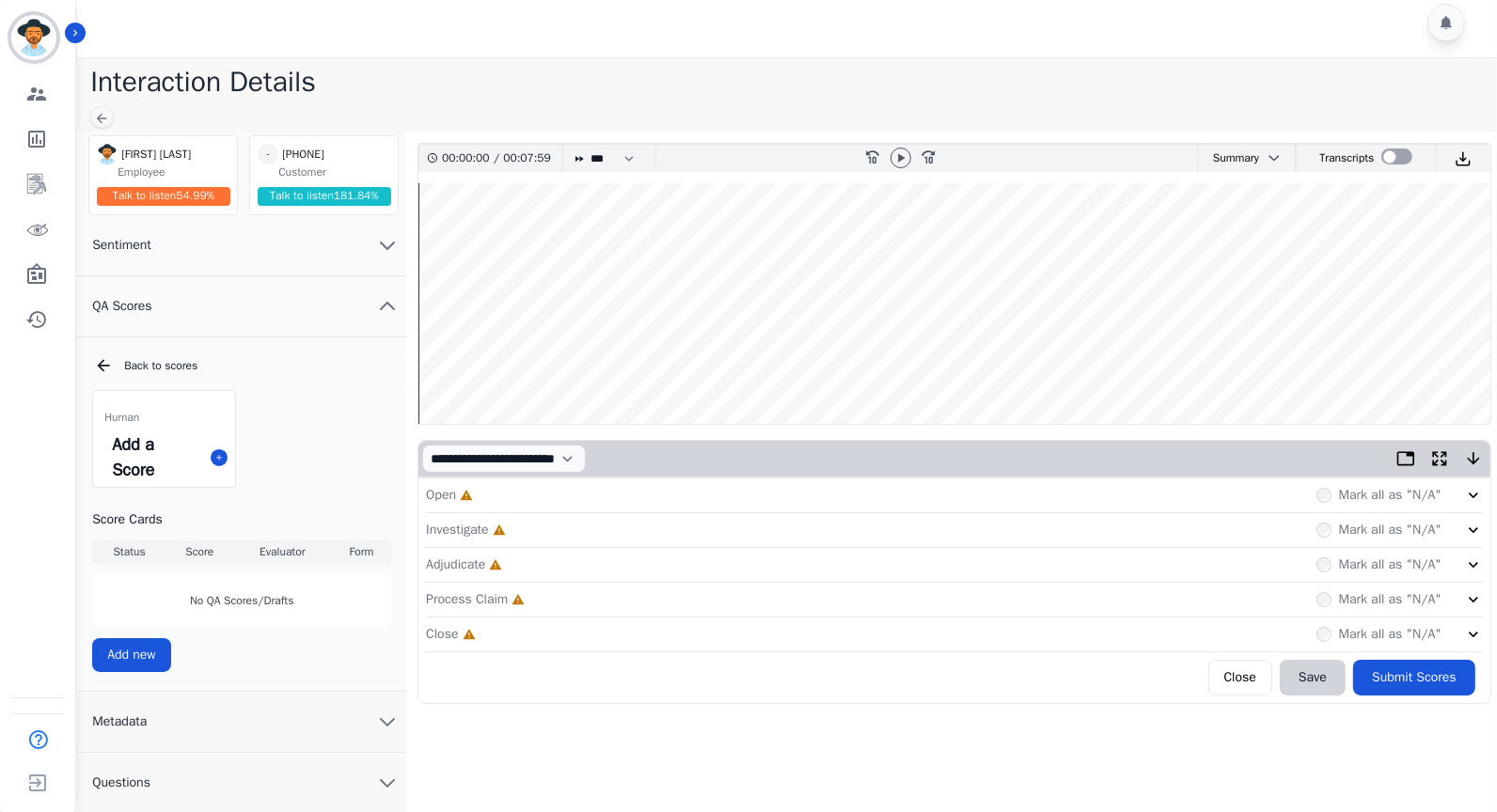 click on "Open     Incomplete         Mark all as "N/A"" at bounding box center (954, 495) 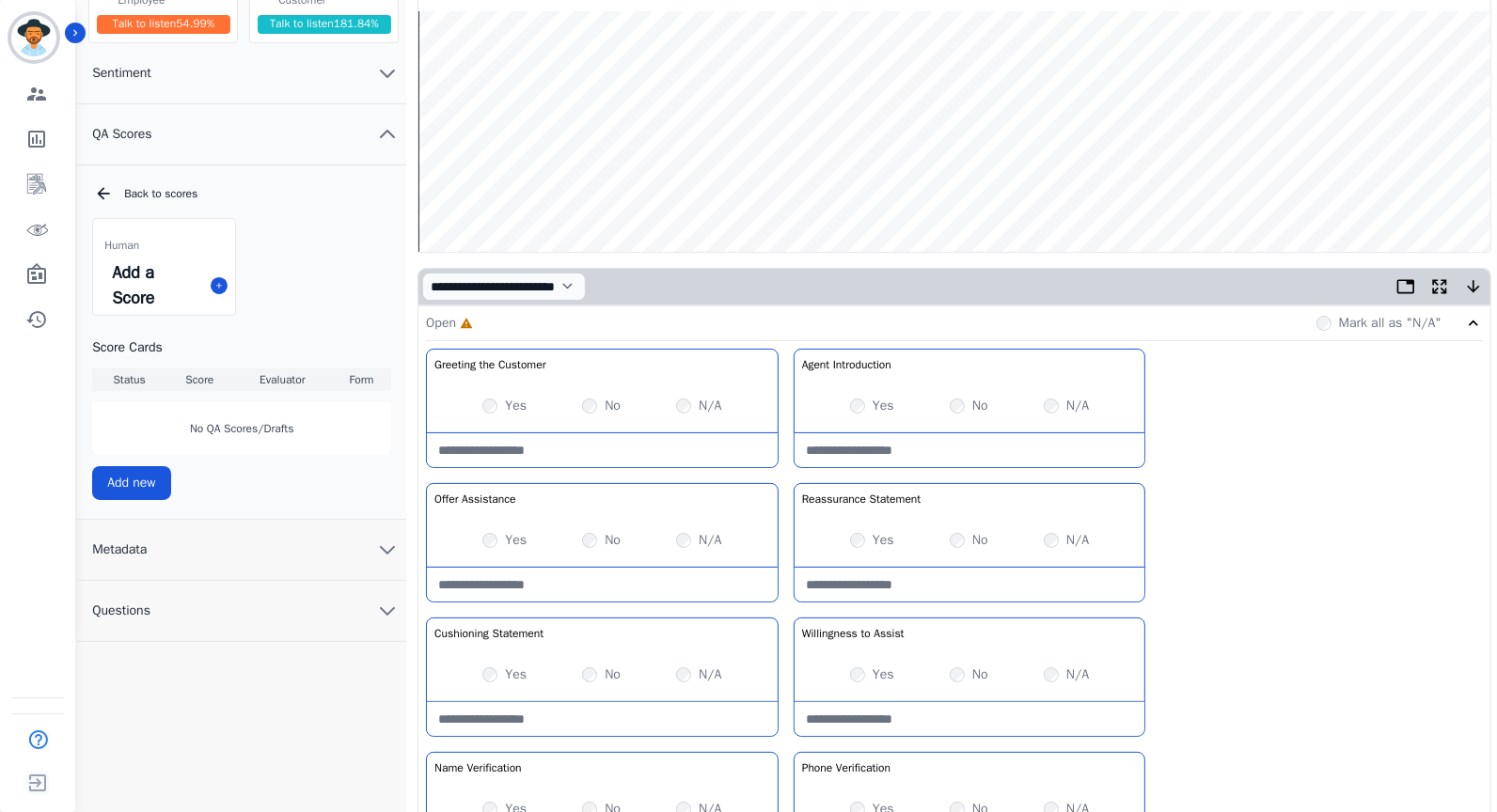 scroll, scrollTop: 0, scrollLeft: 0, axis: both 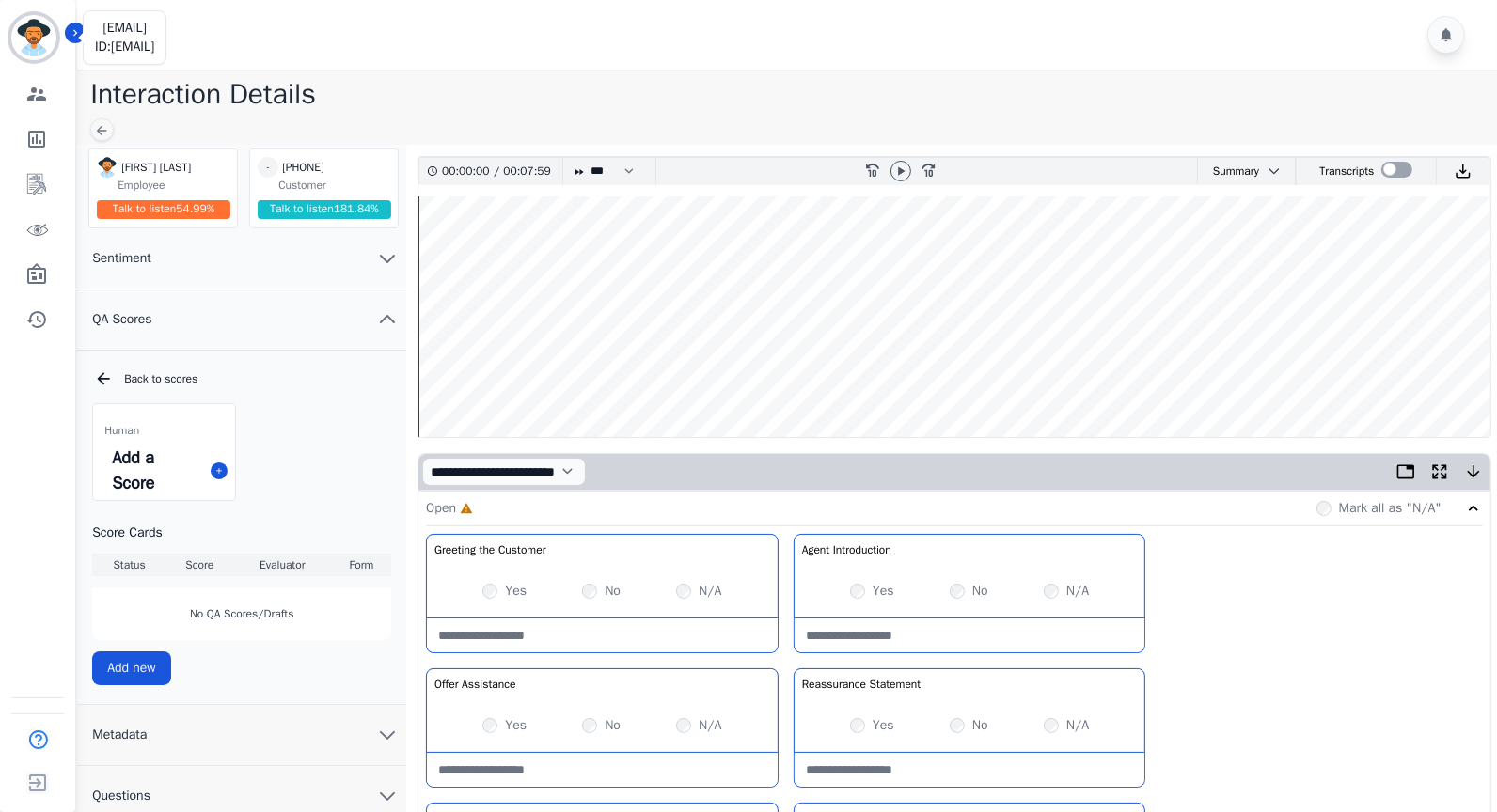 click at bounding box center [34, 38] 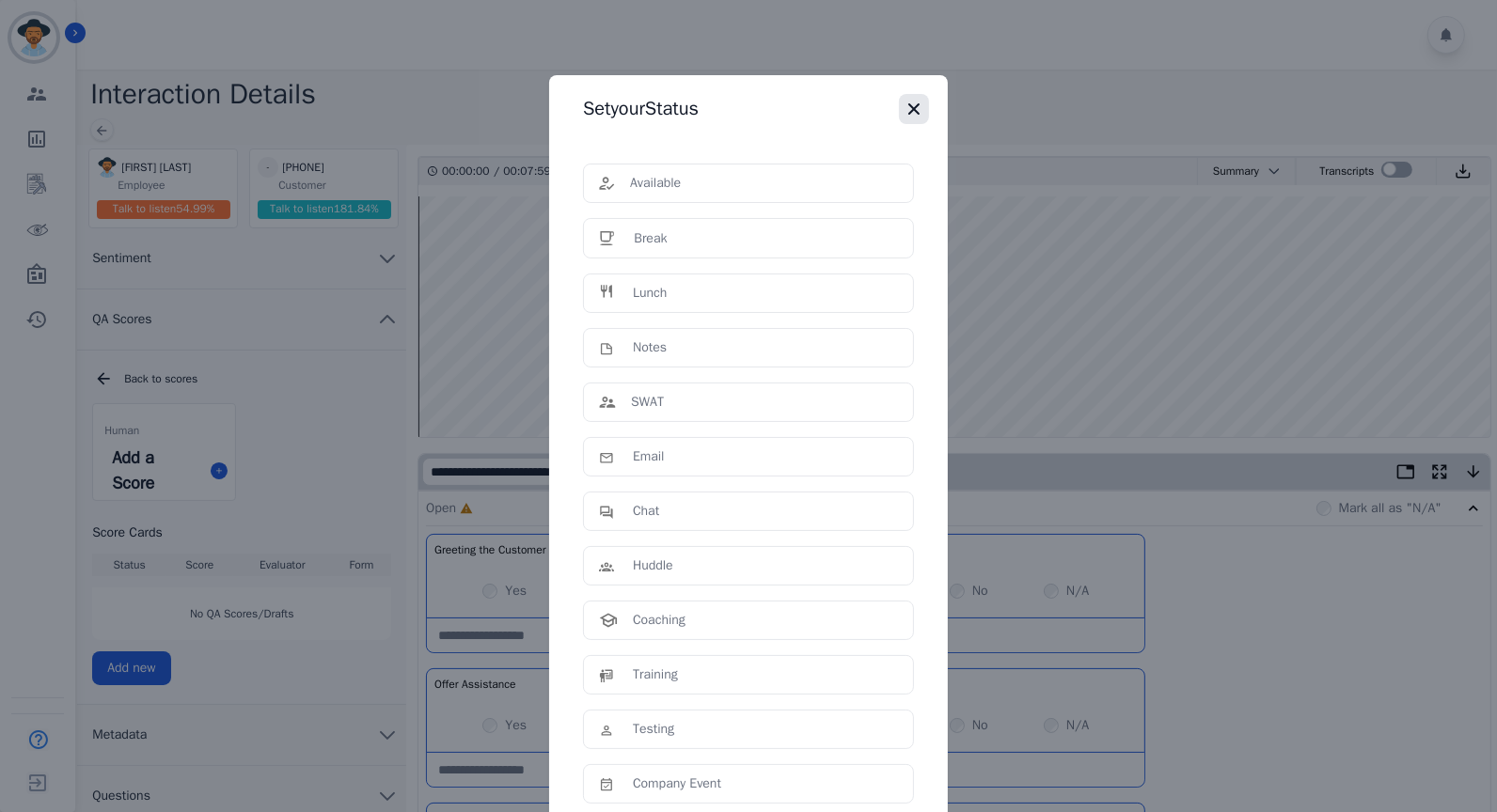 click at bounding box center (914, 109) 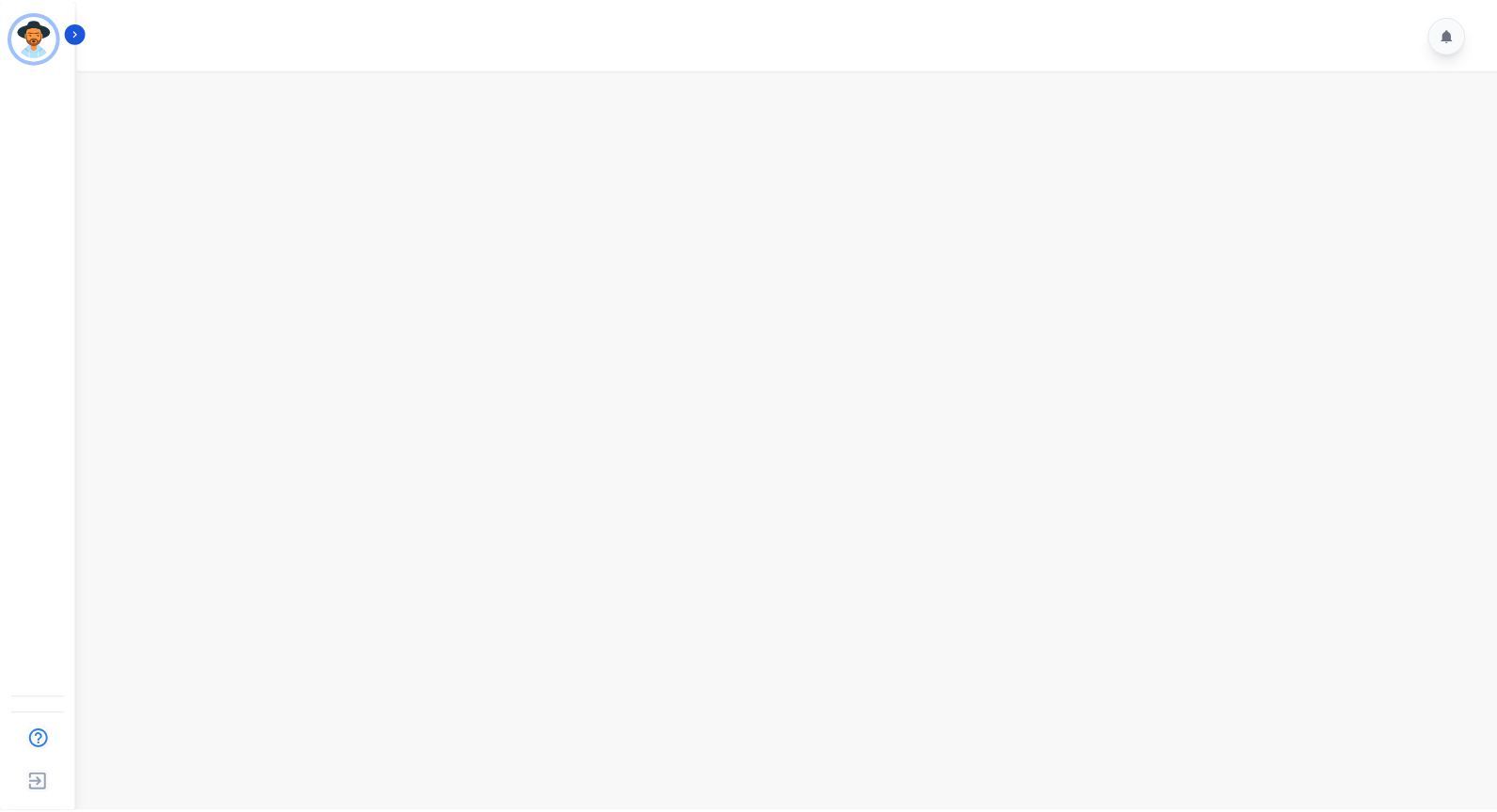 scroll, scrollTop: 0, scrollLeft: 0, axis: both 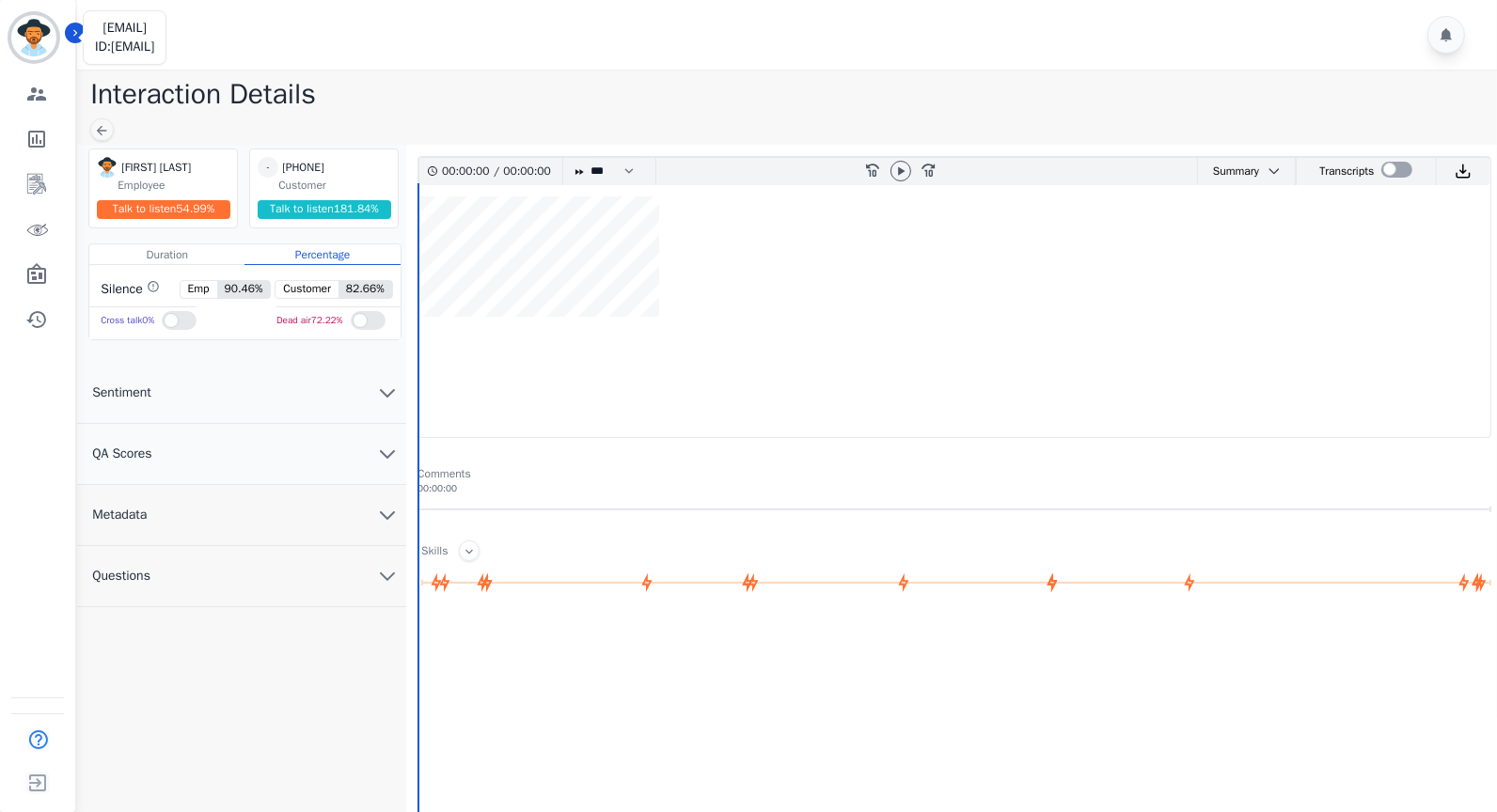 click at bounding box center [34, 38] 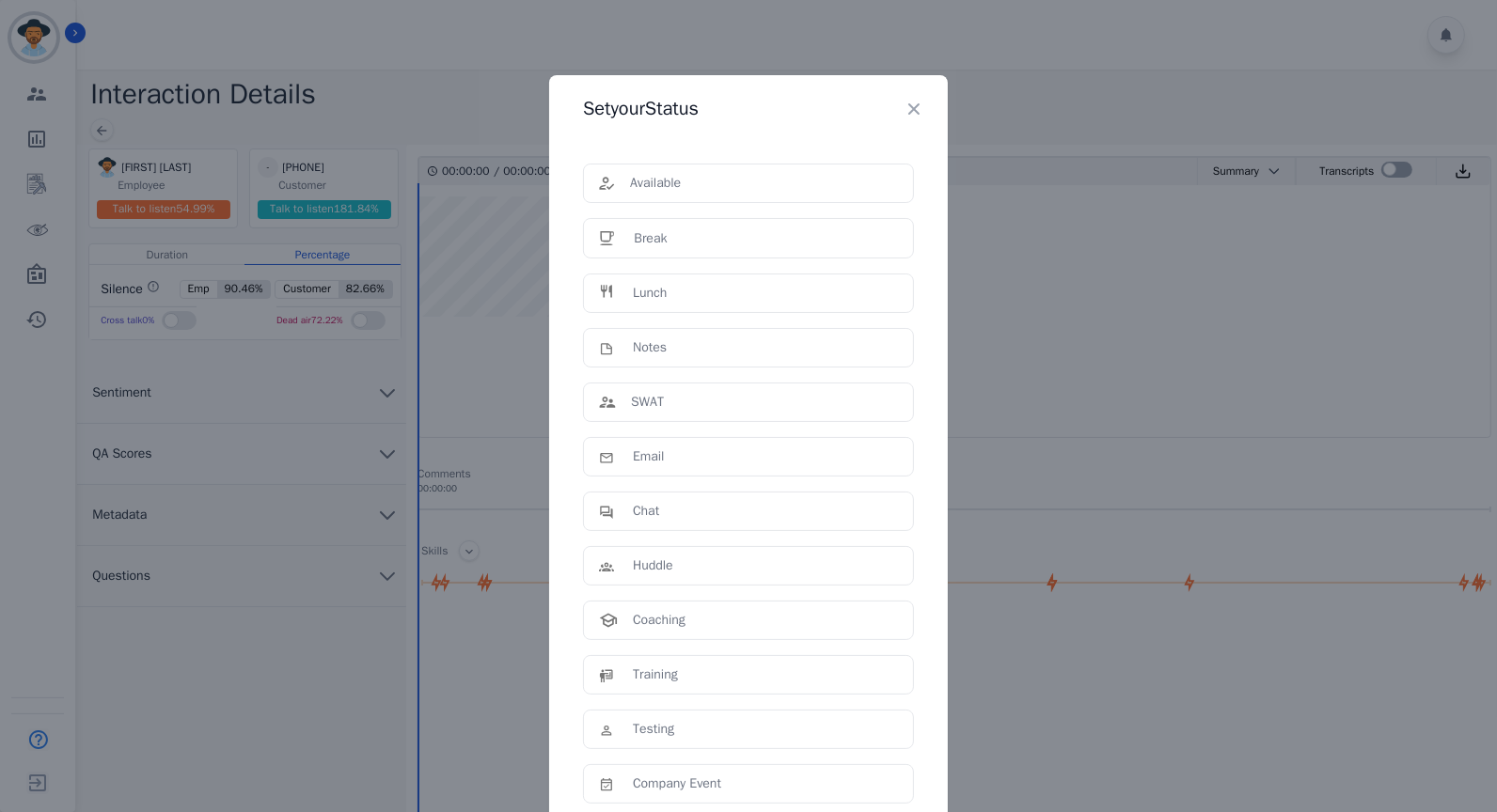 click on "Set  your  Status     Available     Break     Lunch     Notes     SWAT     Email     Chat     Huddle     Coaching     Training     Testing     Company Event     System Issue     Offline" at bounding box center (748, 406) 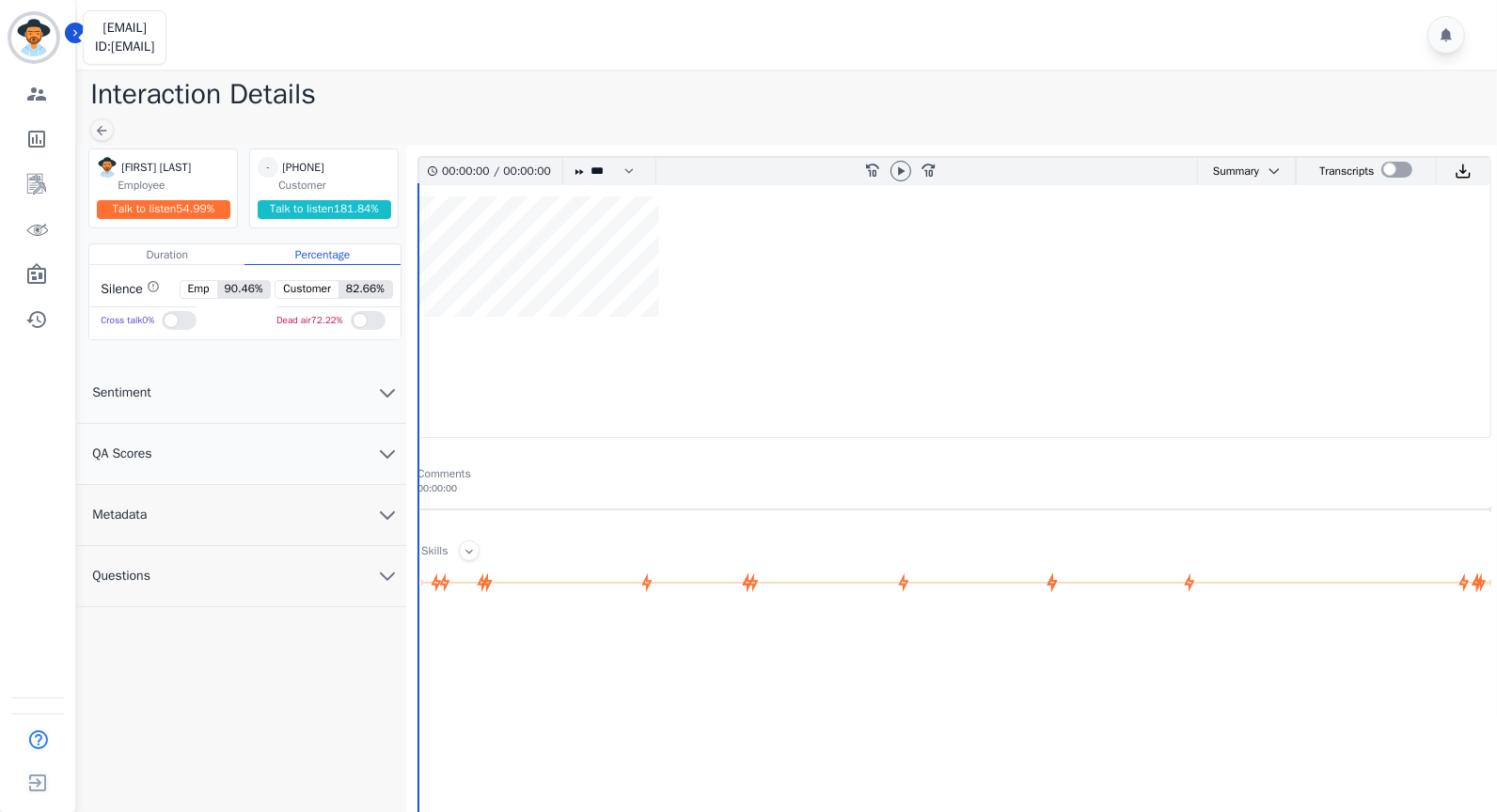 click at bounding box center [34, 38] 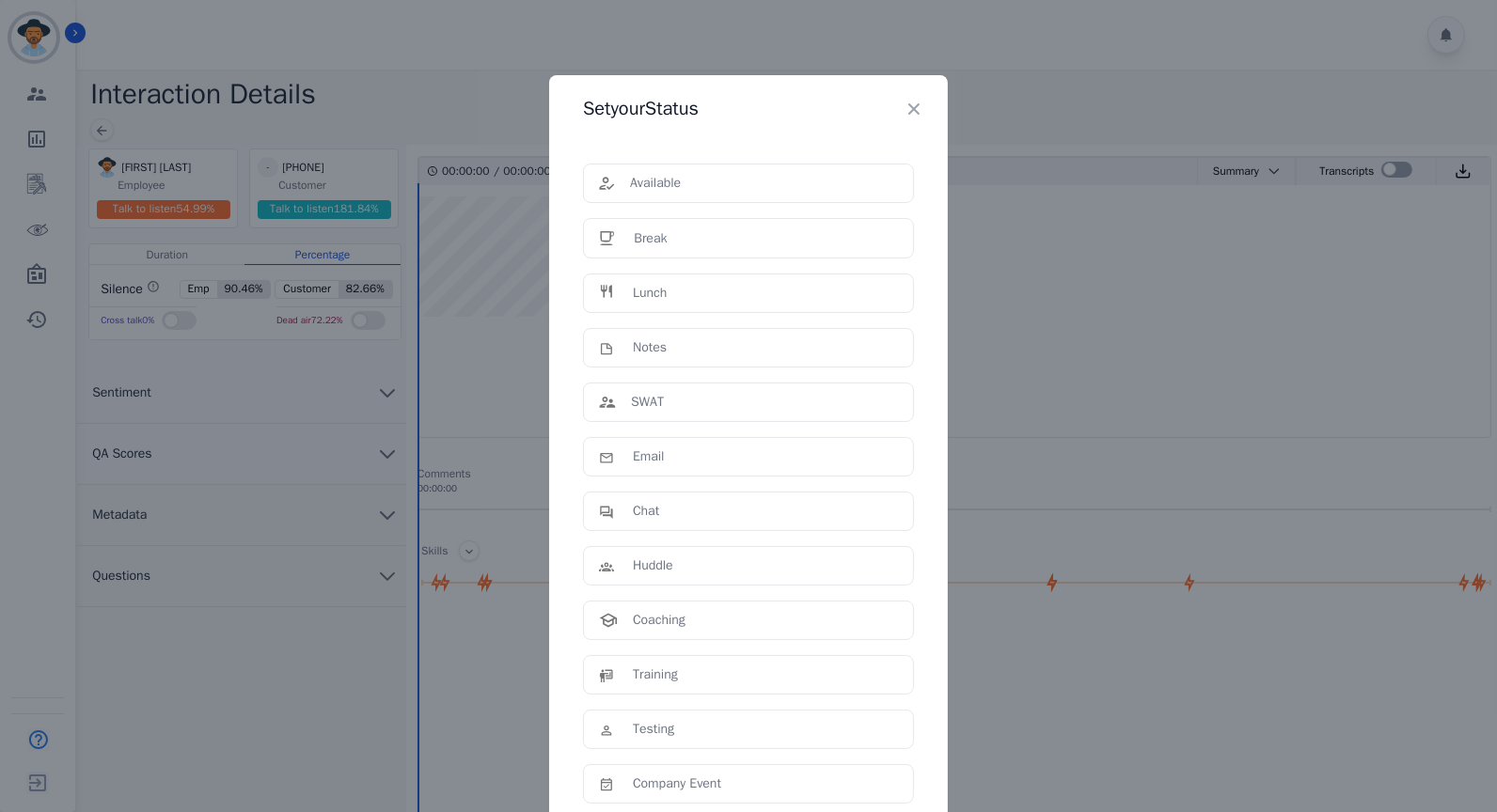click on "Set  your  Status     Available     Break     Lunch     Notes     SWAT     Email     Chat     Huddle     Coaching     Training     Testing     Company Event     System Issue     Offline" at bounding box center [748, 406] 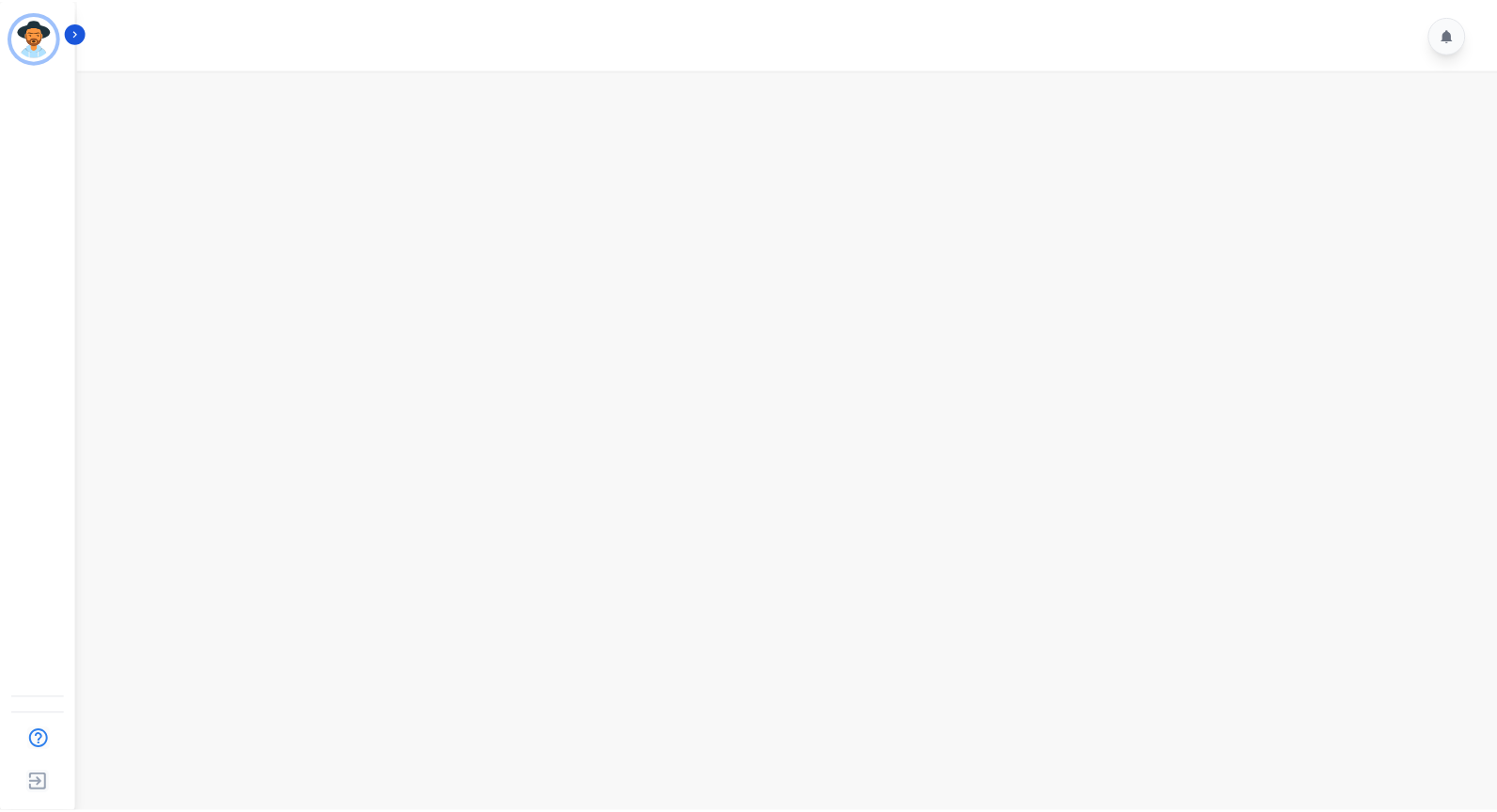 scroll, scrollTop: 0, scrollLeft: 0, axis: both 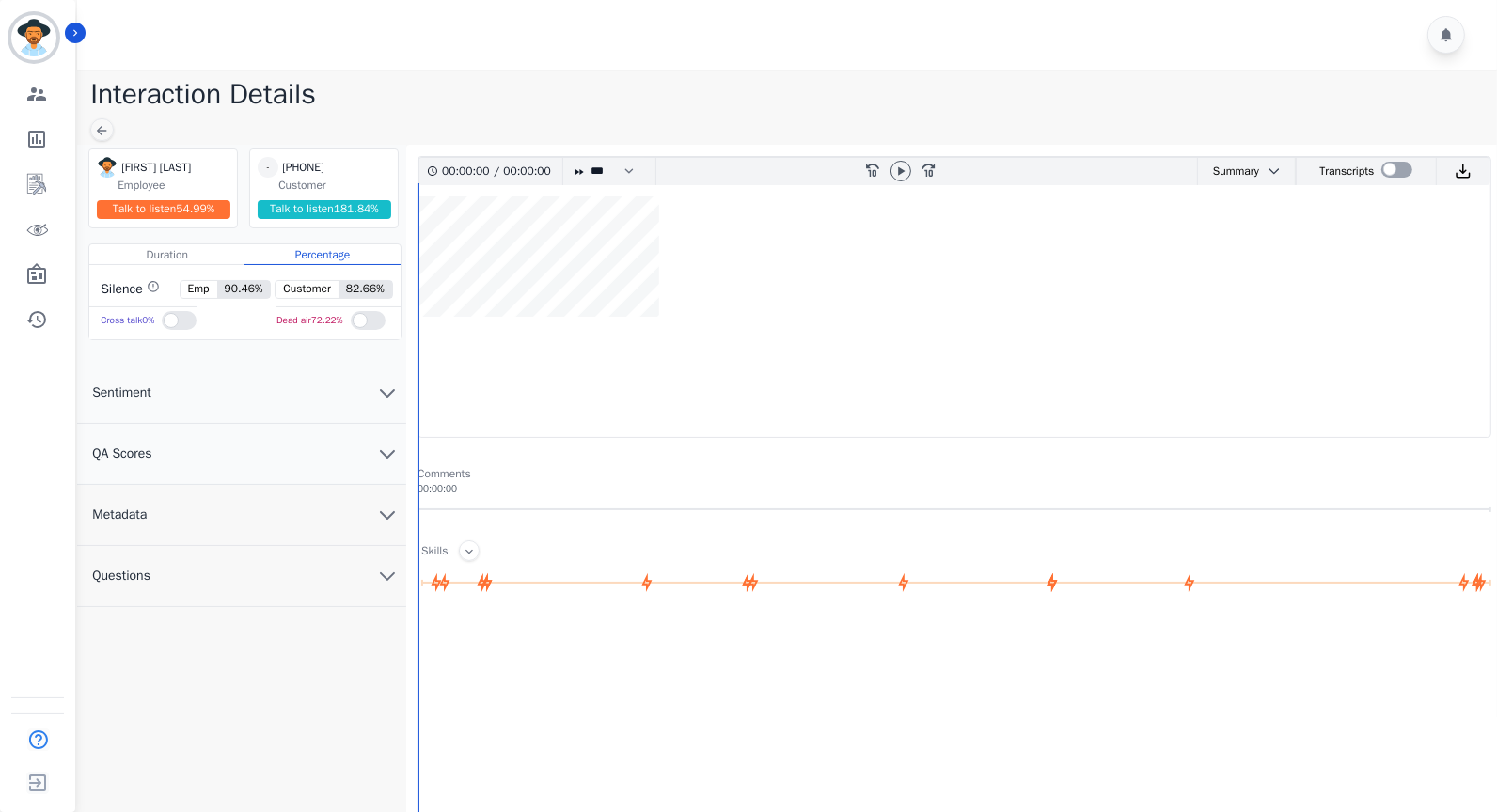 click on "Metadata" at bounding box center [242, 515] 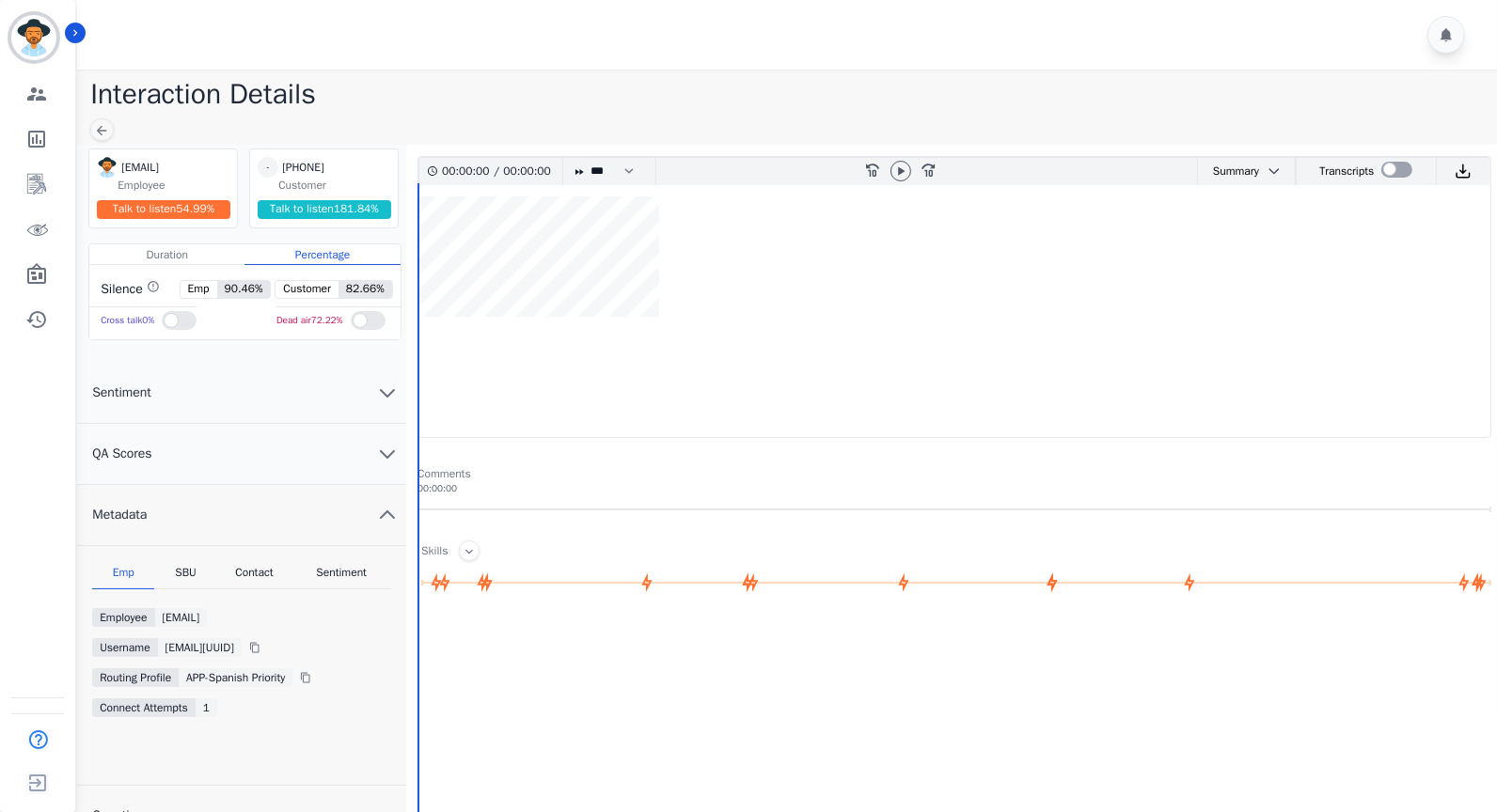 click on "QA Scores" at bounding box center [242, 454] 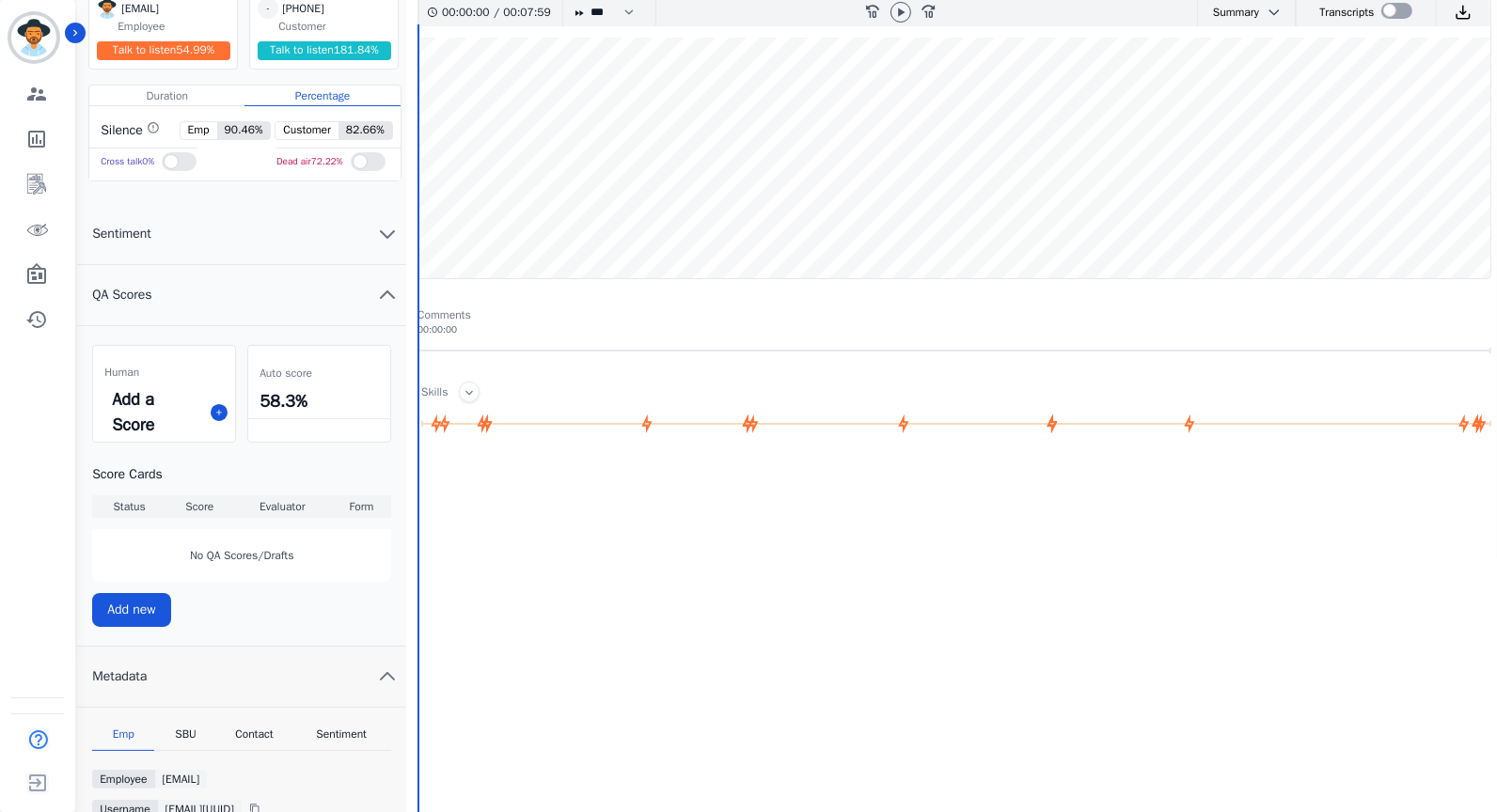 scroll, scrollTop: 351, scrollLeft: 0, axis: vertical 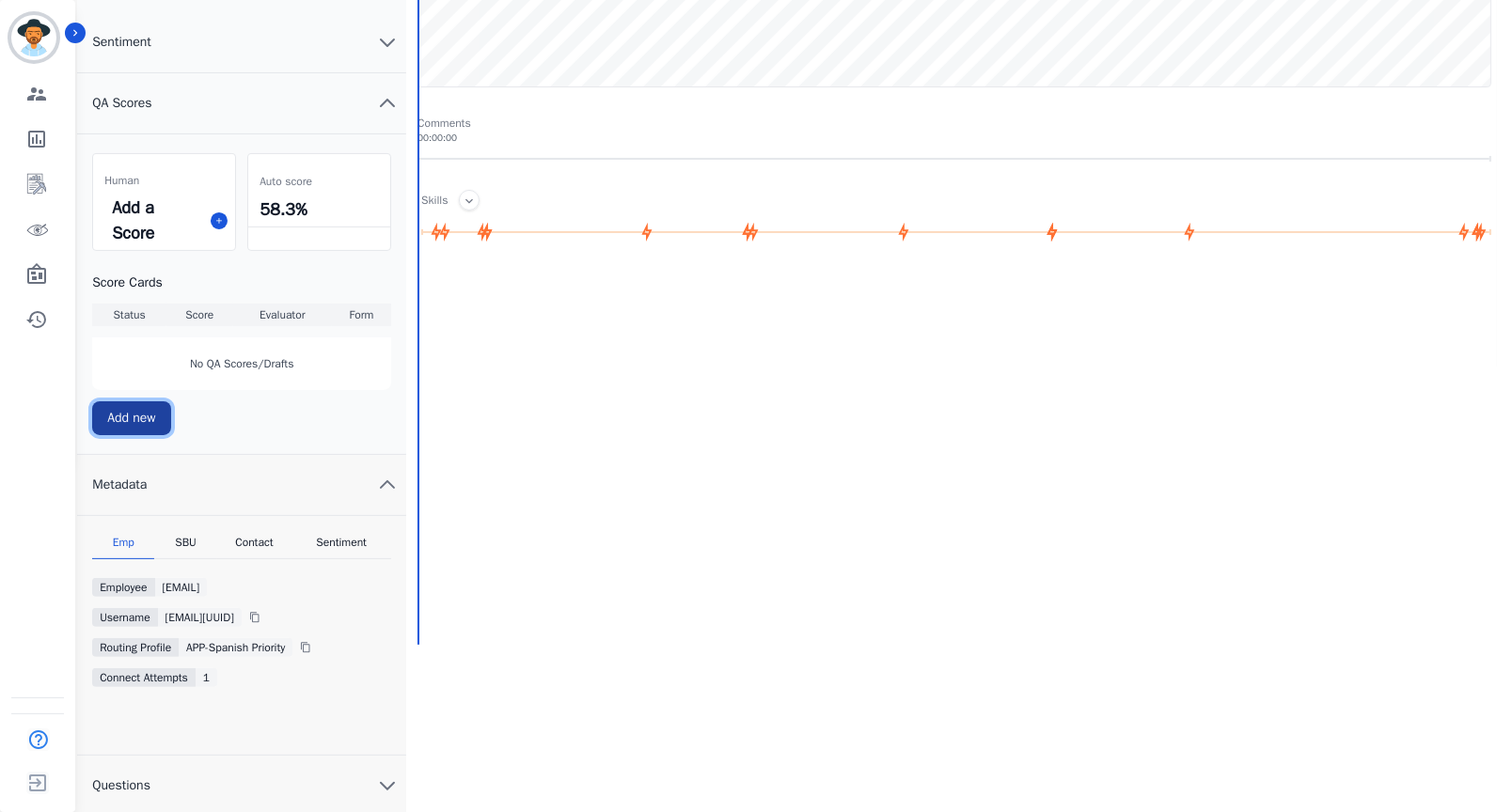 click on "Add new" at bounding box center [131, 418] 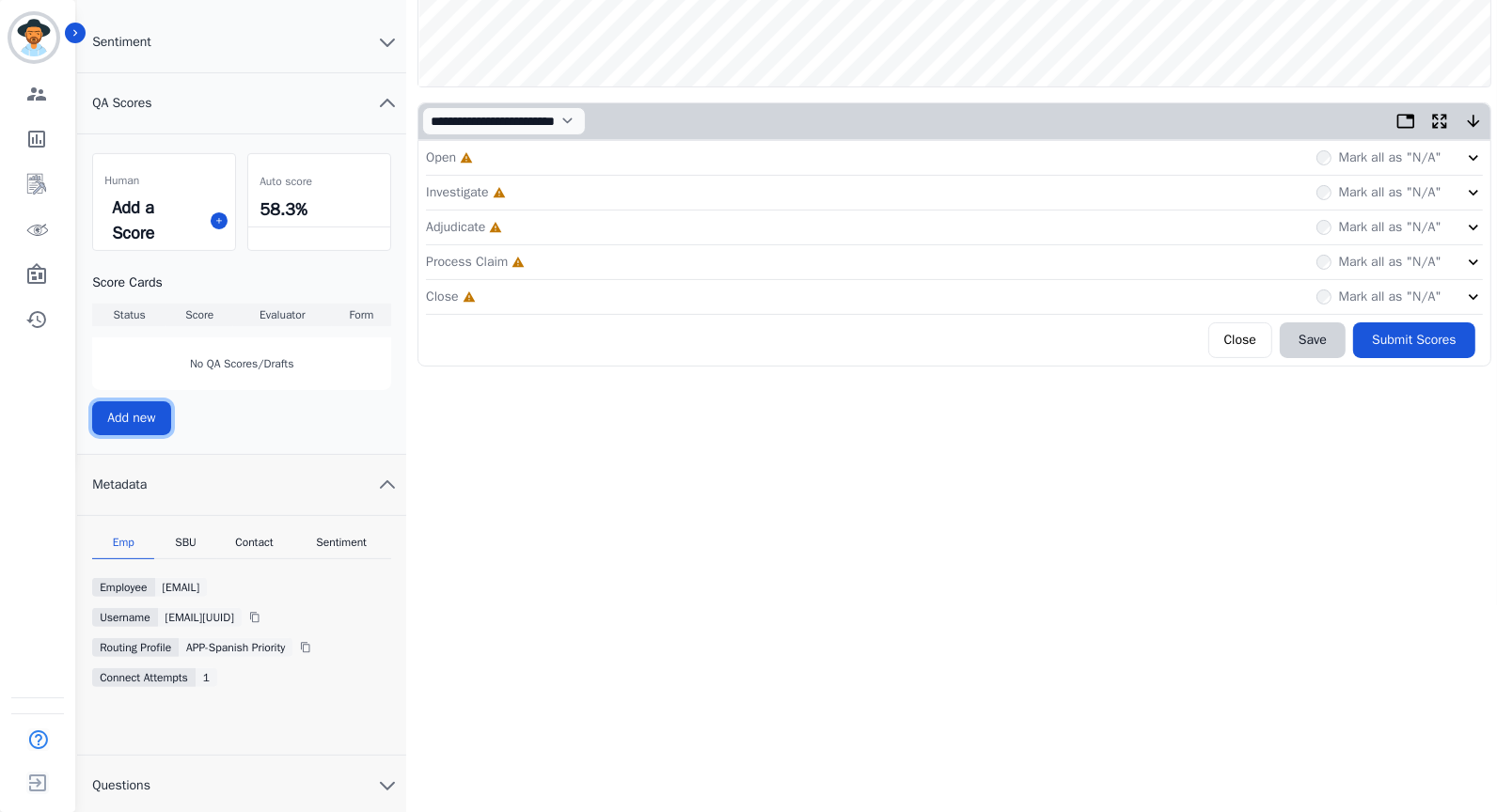 scroll, scrollTop: 0, scrollLeft: 0, axis: both 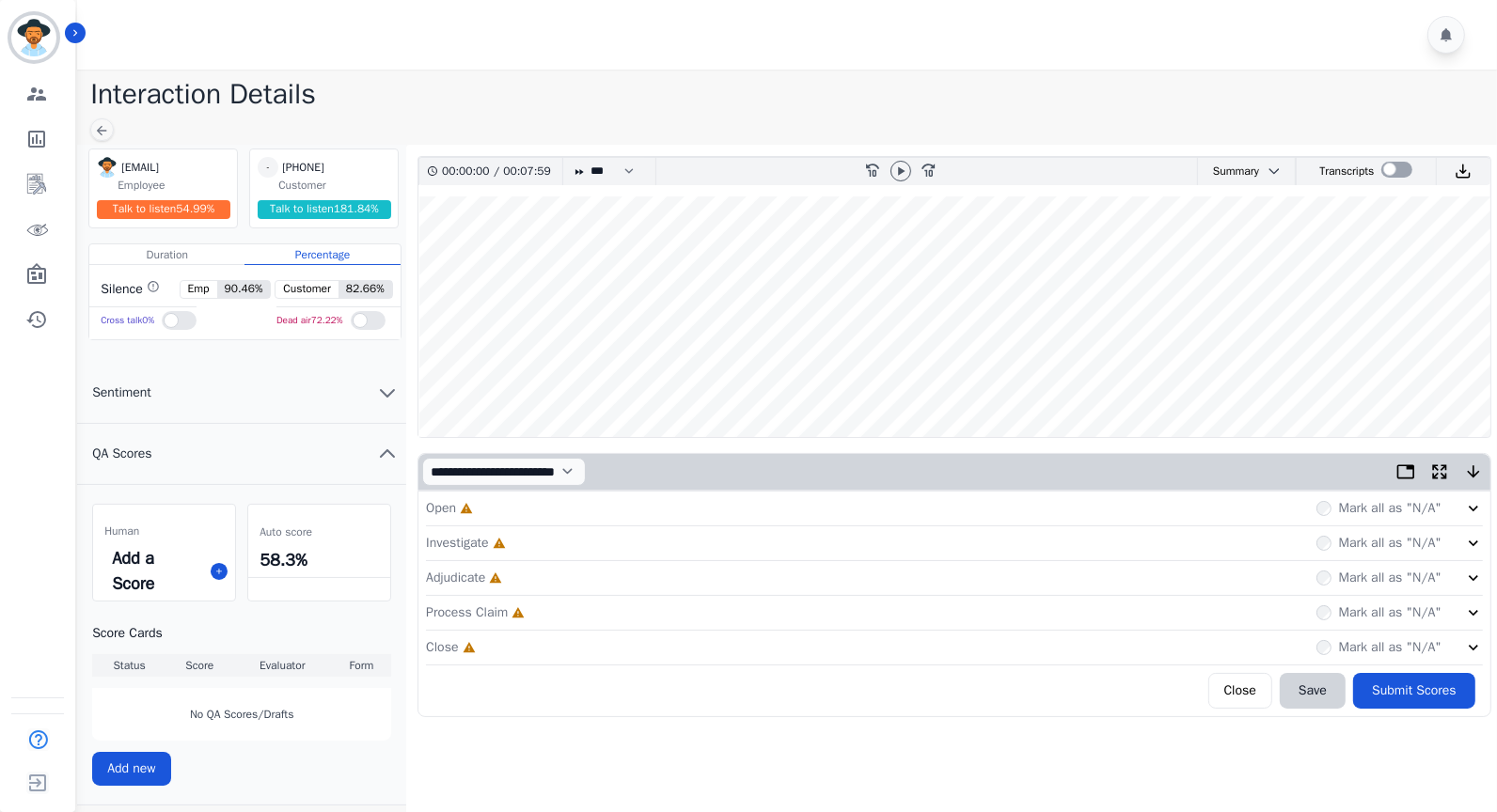 click on "Open     Incomplete         Mark all as "N/A"" at bounding box center [954, 508] 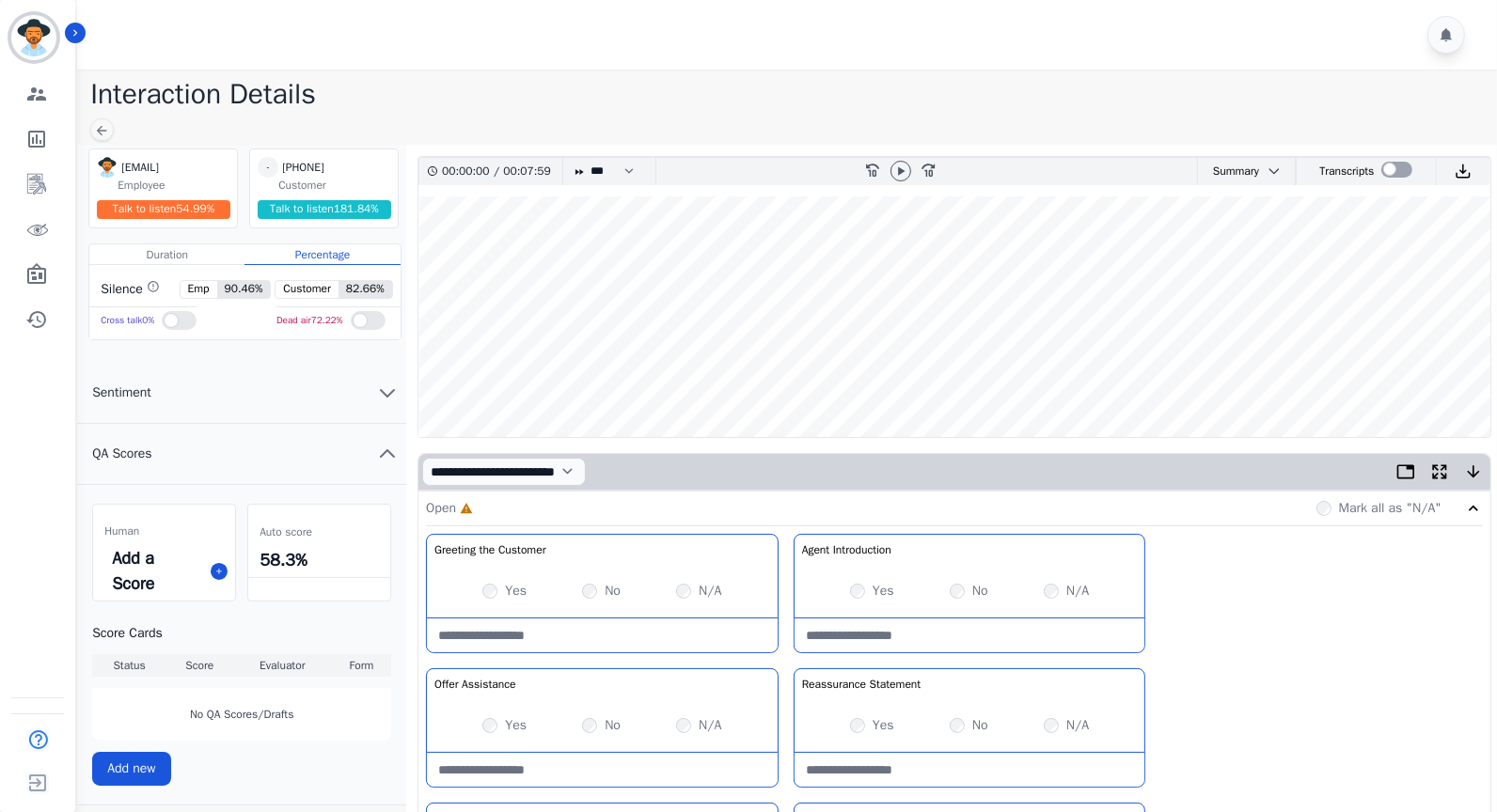 click 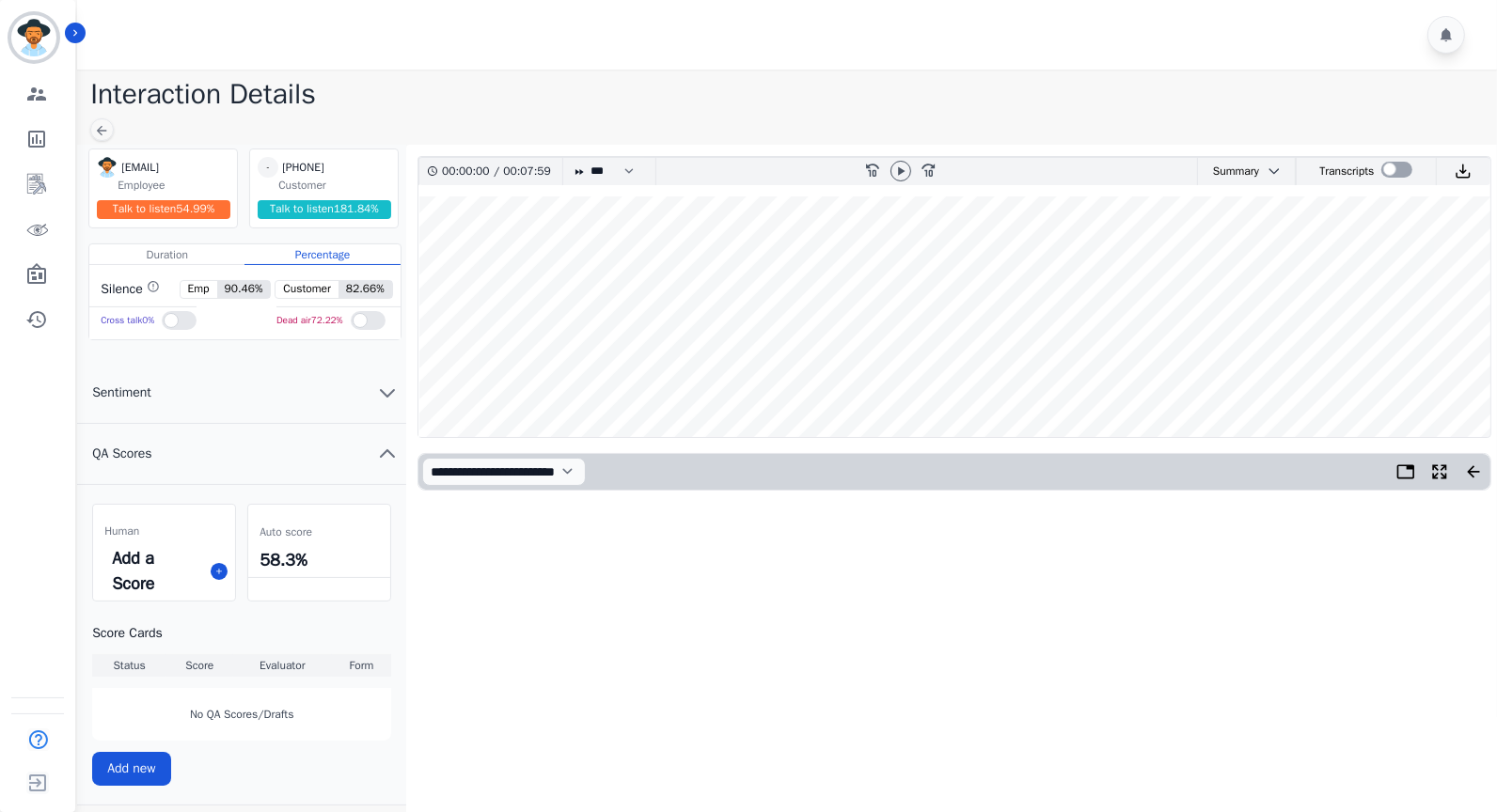click on "**********" at bounding box center [954, 472] 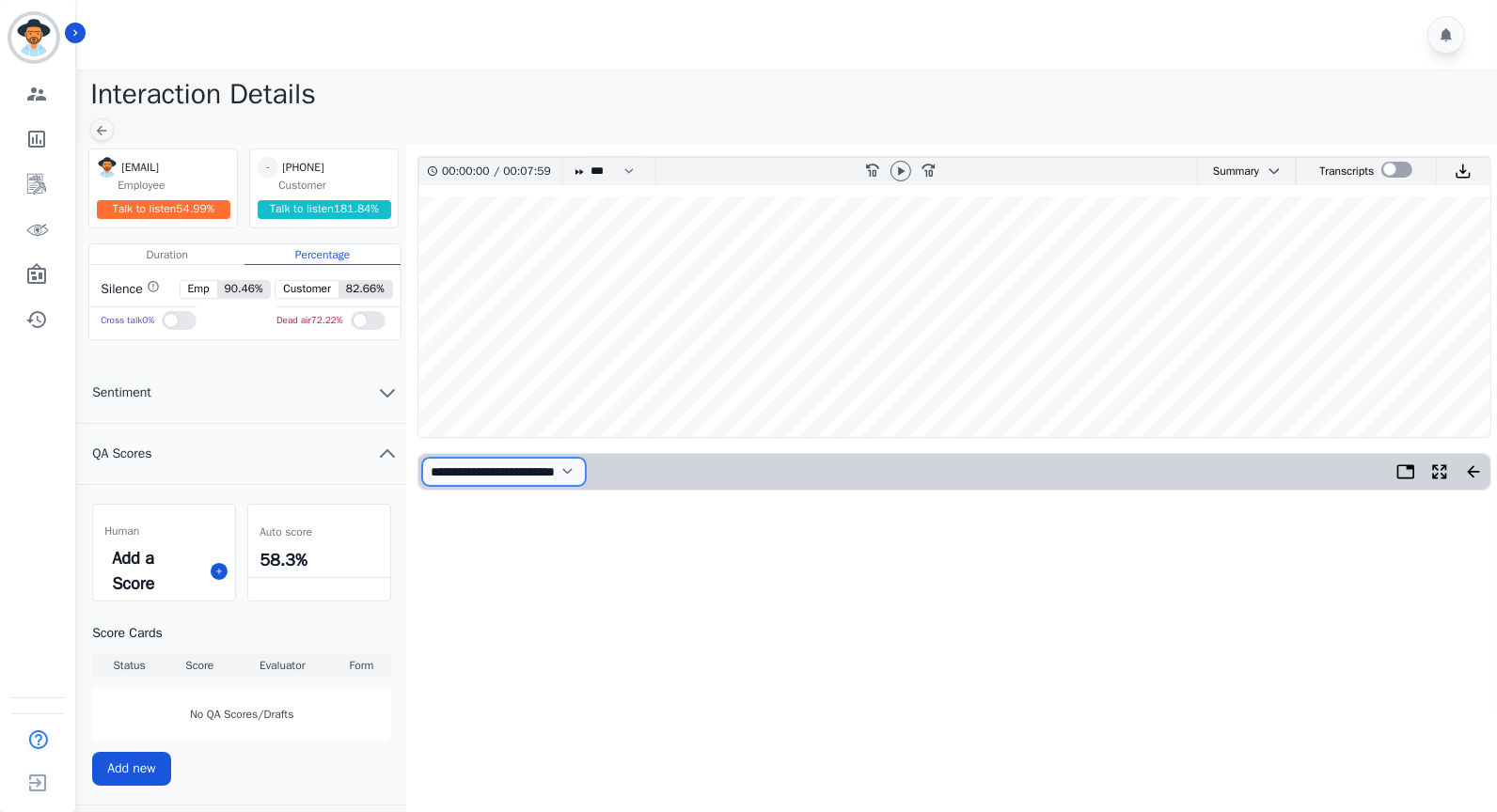 click on "**********" at bounding box center [504, 472] 